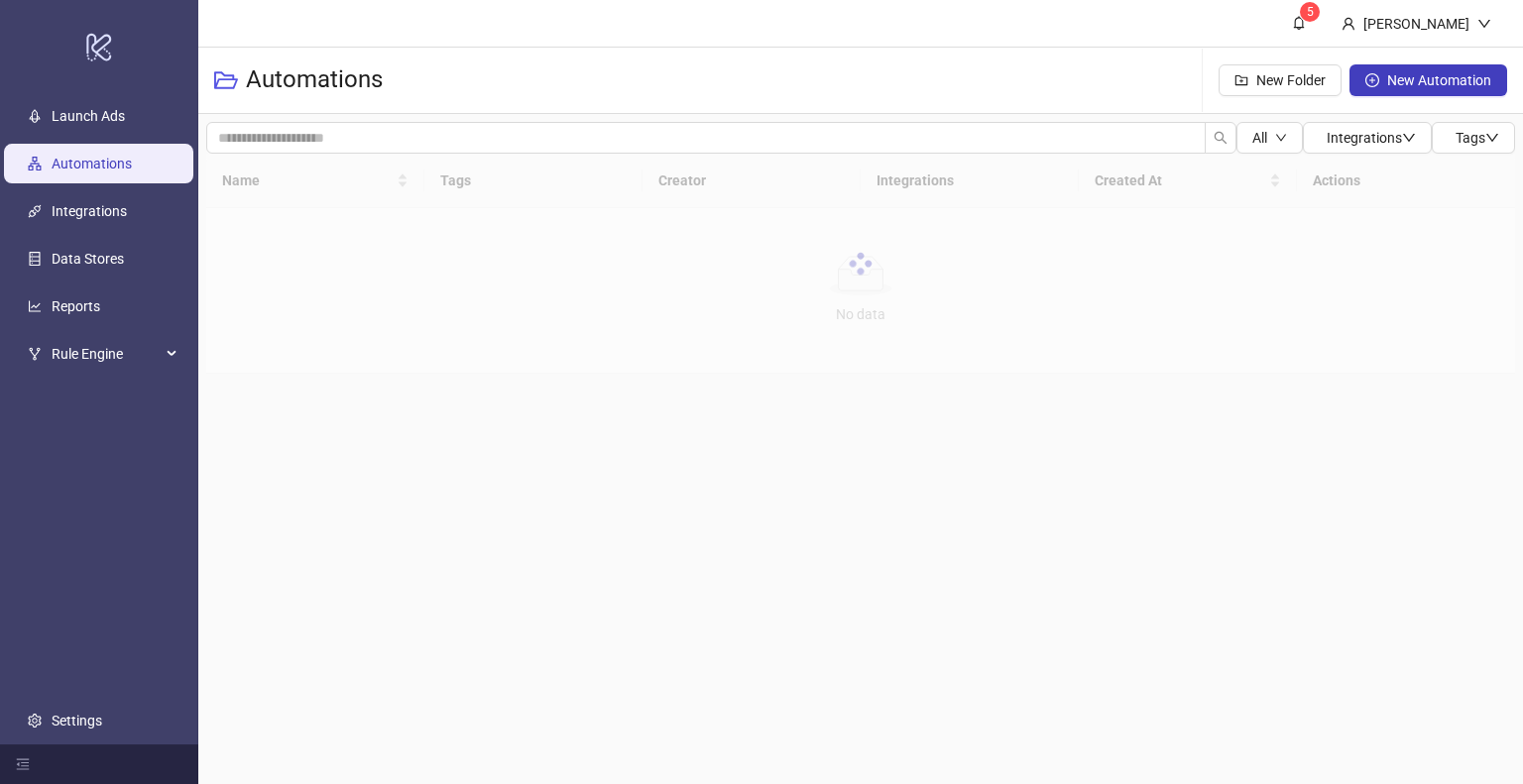 scroll, scrollTop: 0, scrollLeft: 0, axis: both 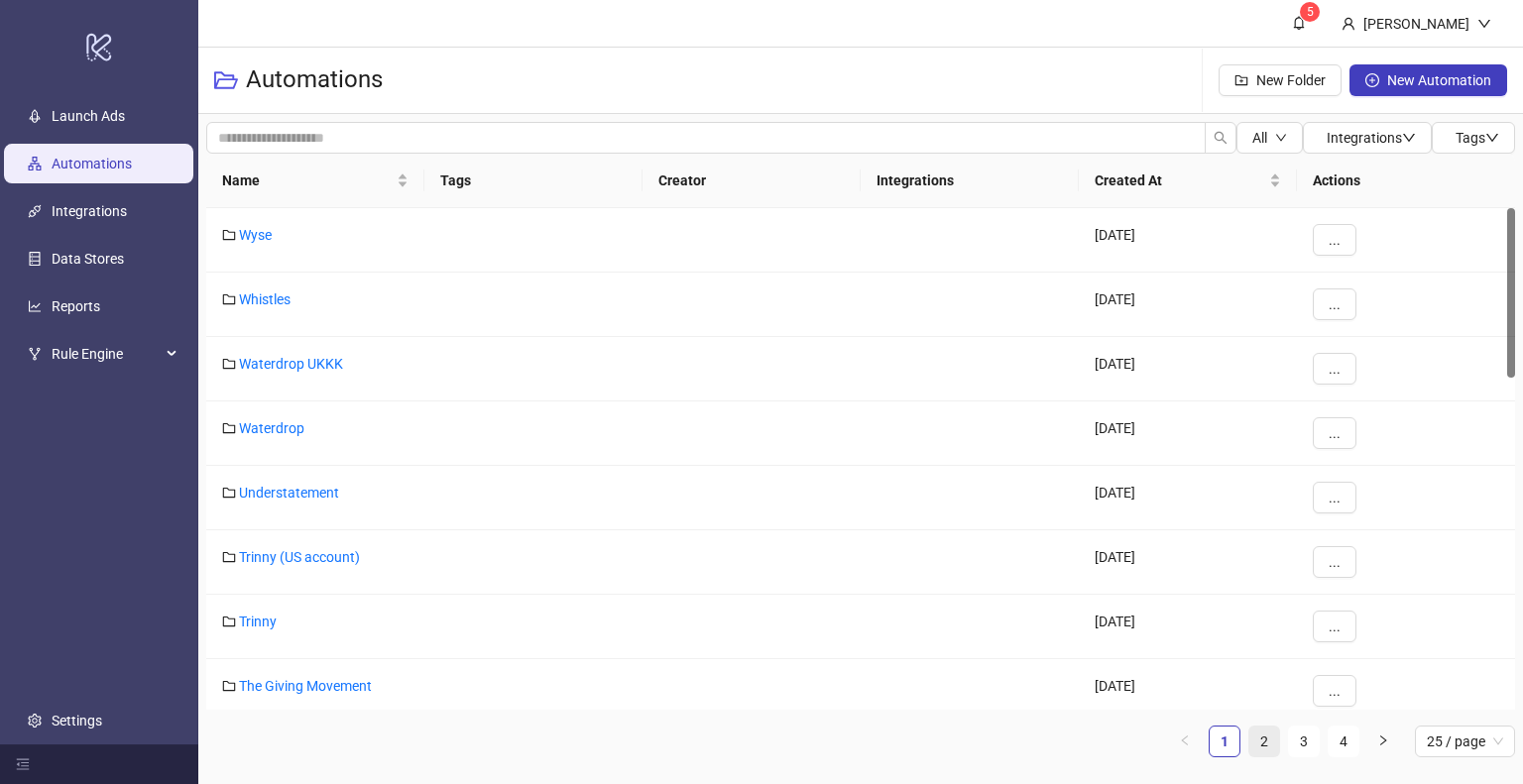 click on "2" at bounding box center (1264, 741) 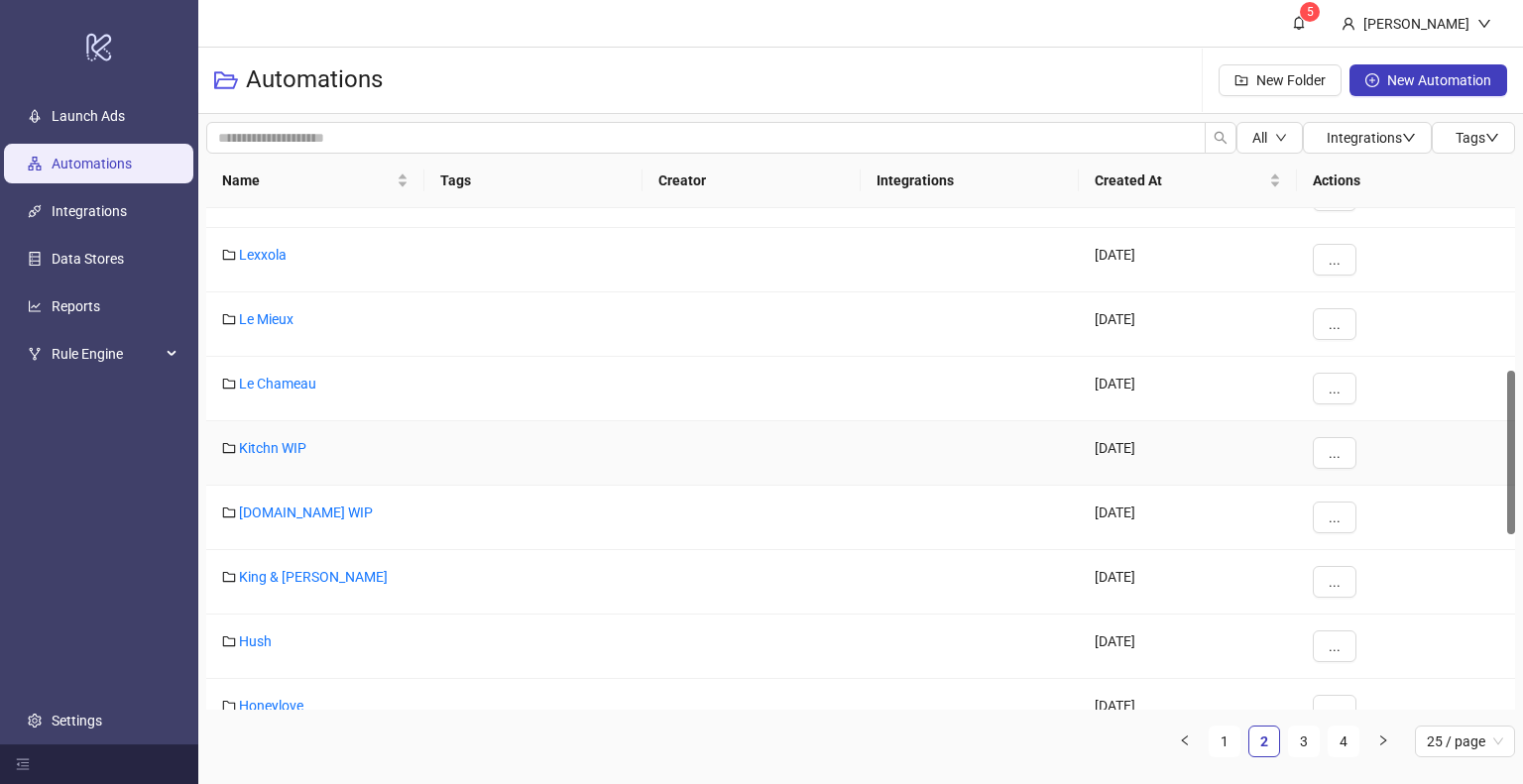 scroll, scrollTop: 595, scrollLeft: 0, axis: vertical 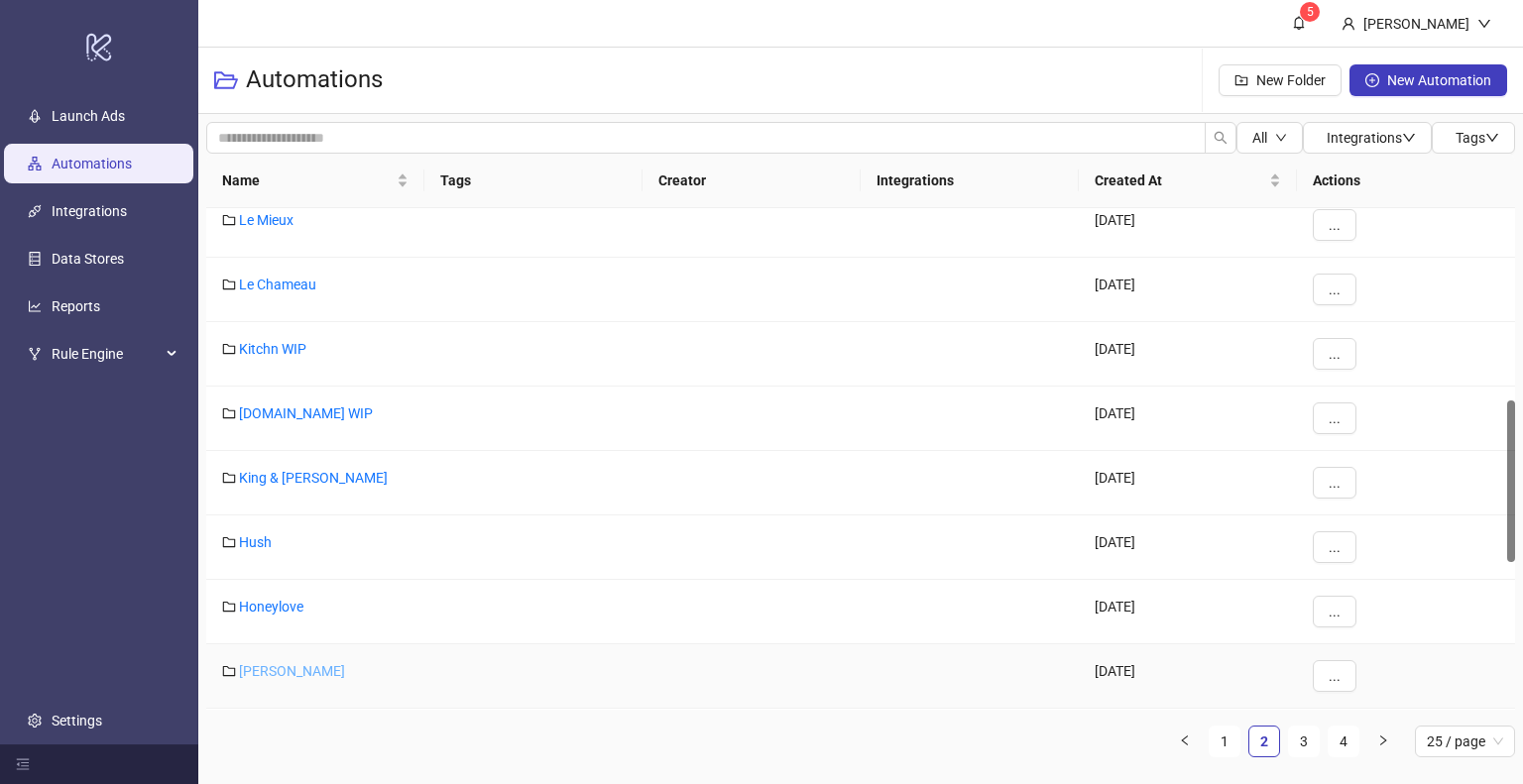 click on "[PERSON_NAME]" at bounding box center [292, 671] 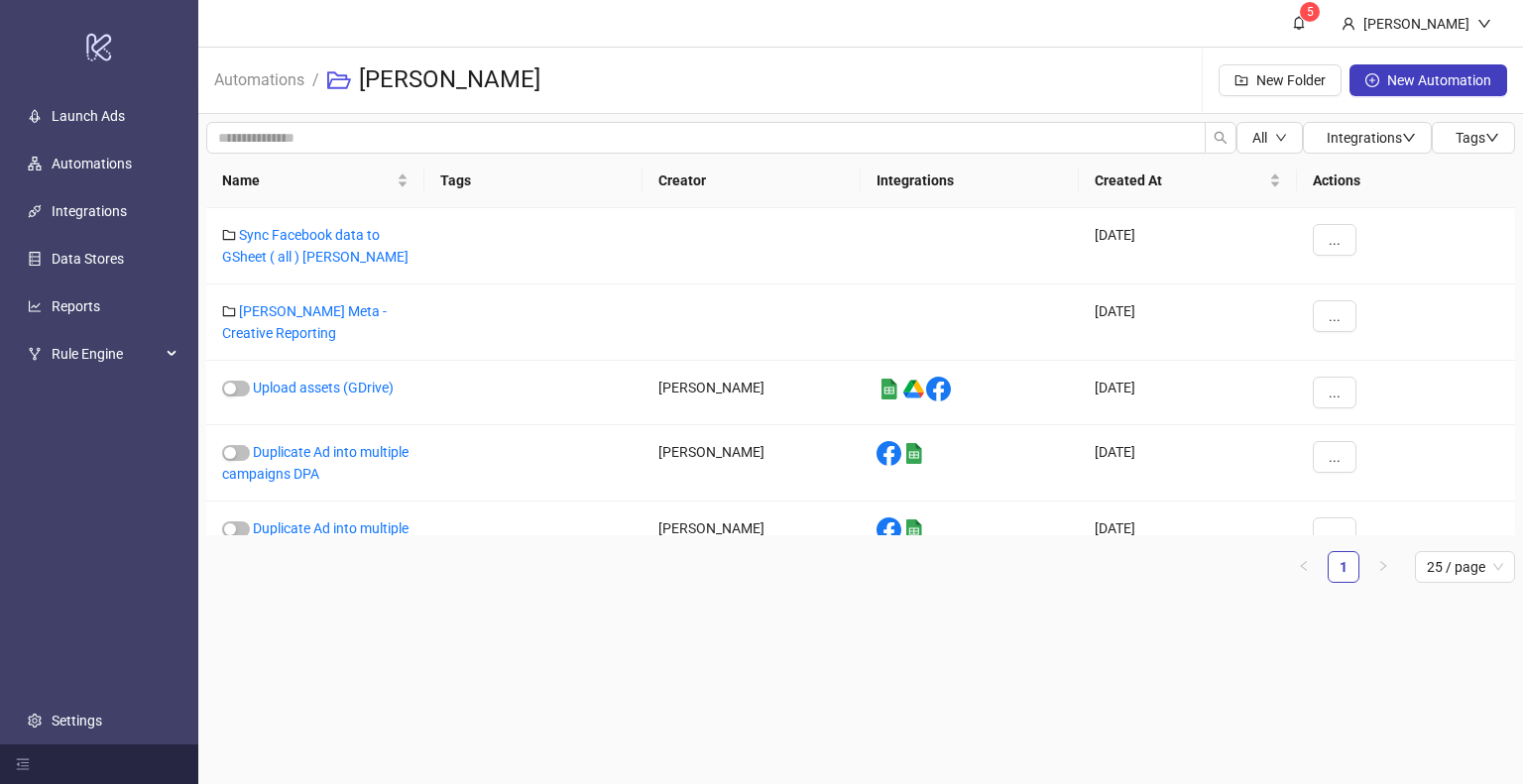 scroll, scrollTop: 0, scrollLeft: 0, axis: both 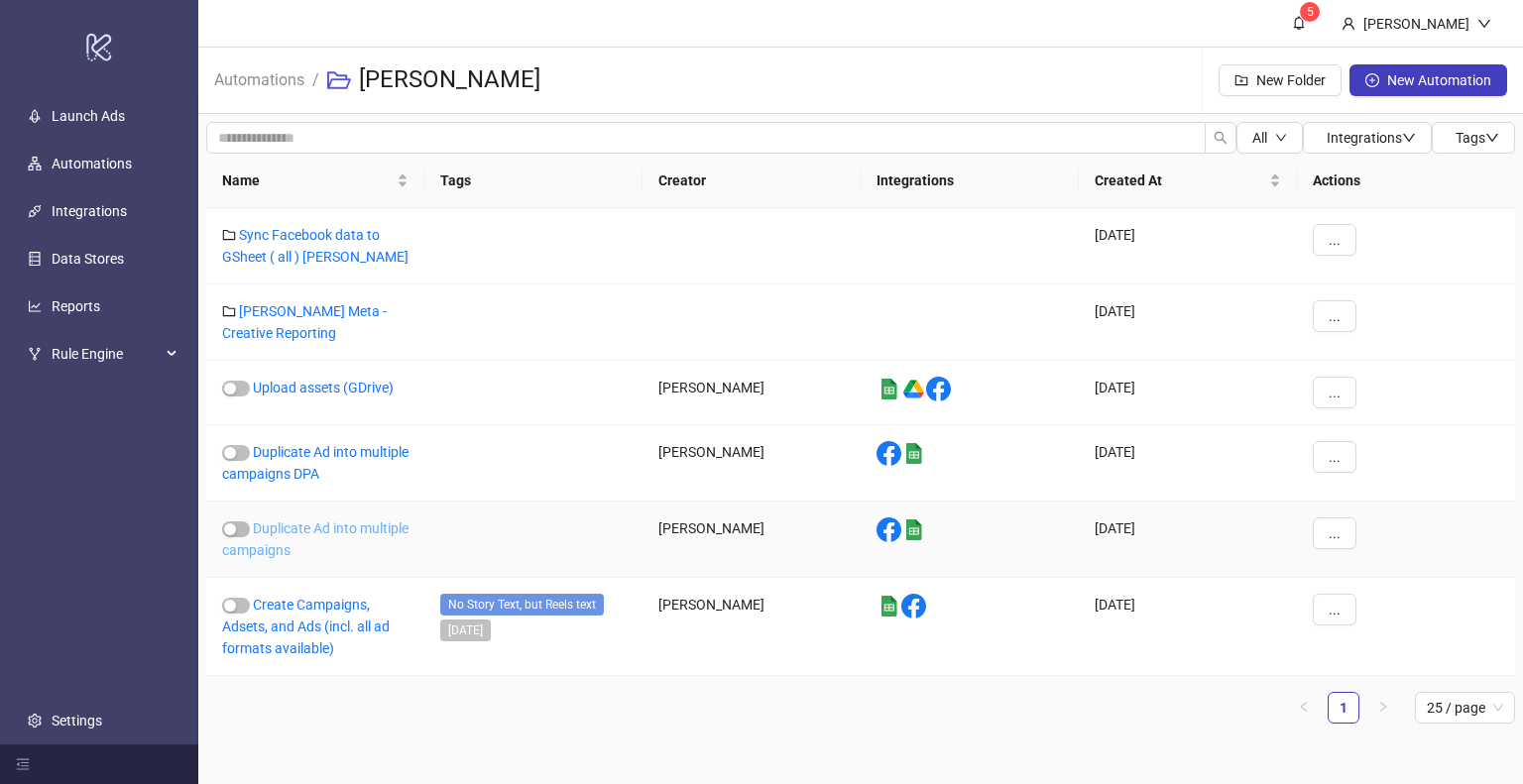click on "Duplicate Ad into multiple campaigns" at bounding box center [315, 539] 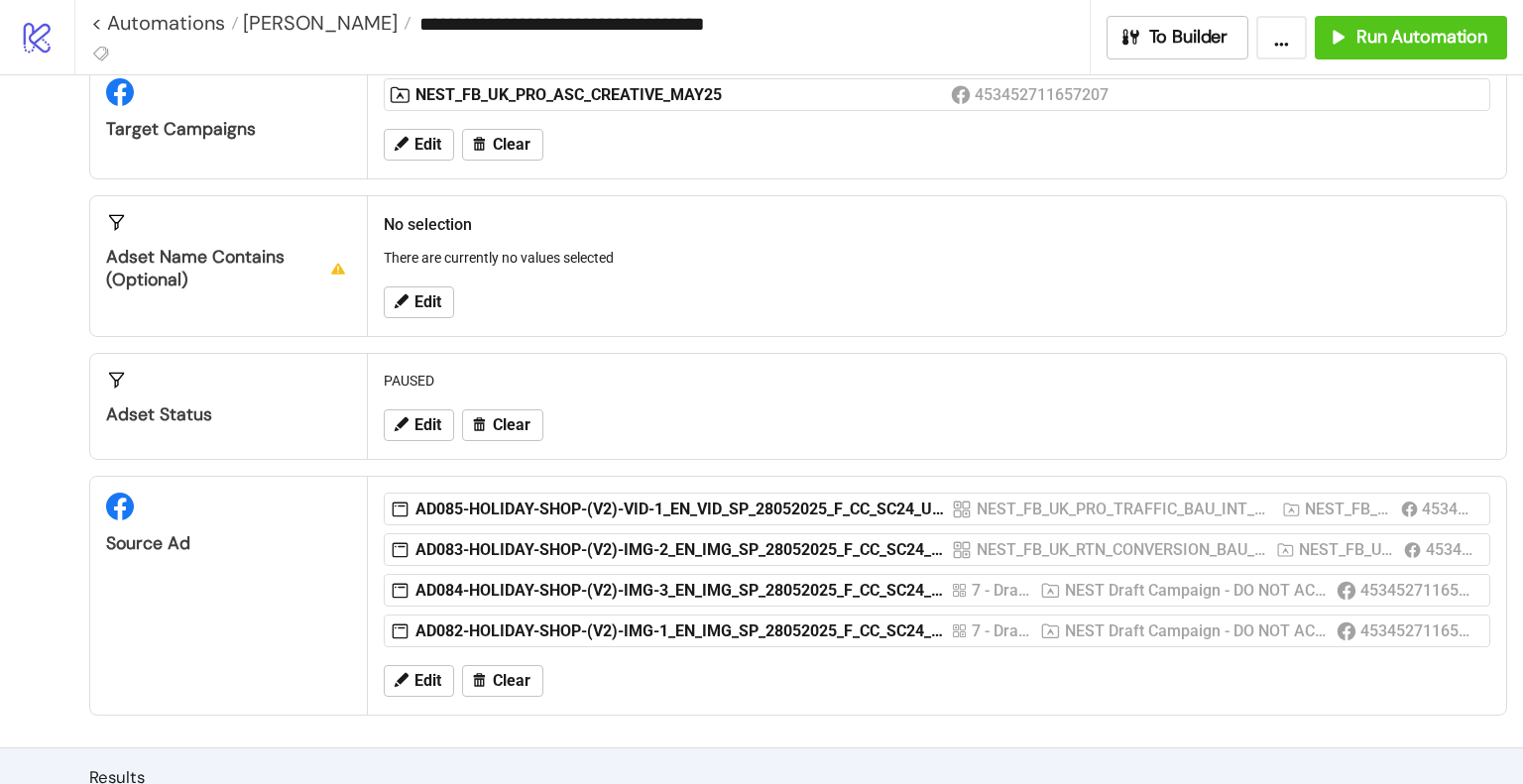 scroll, scrollTop: 297, scrollLeft: 0, axis: vertical 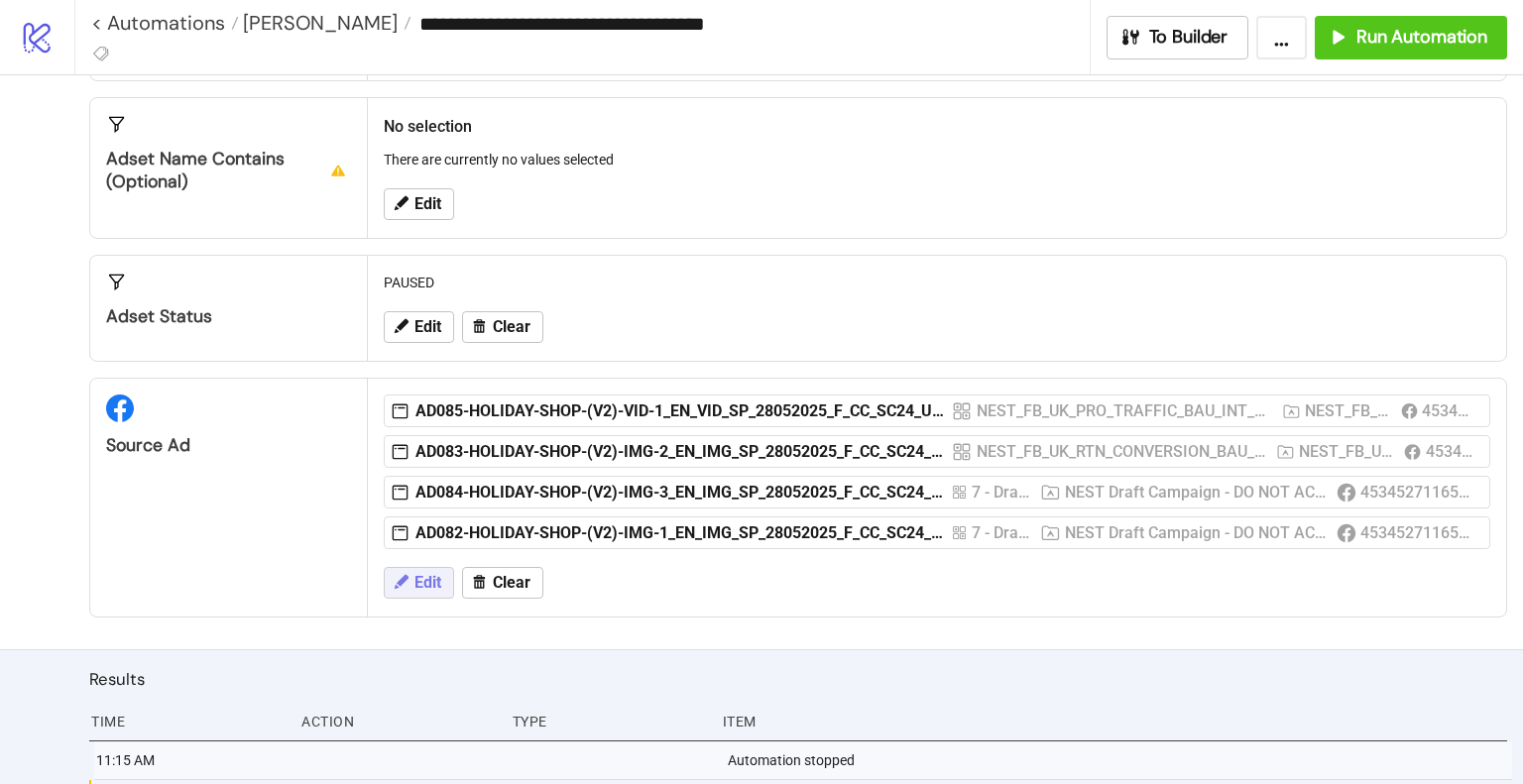 click on "Edit" at bounding box center (427, 583) 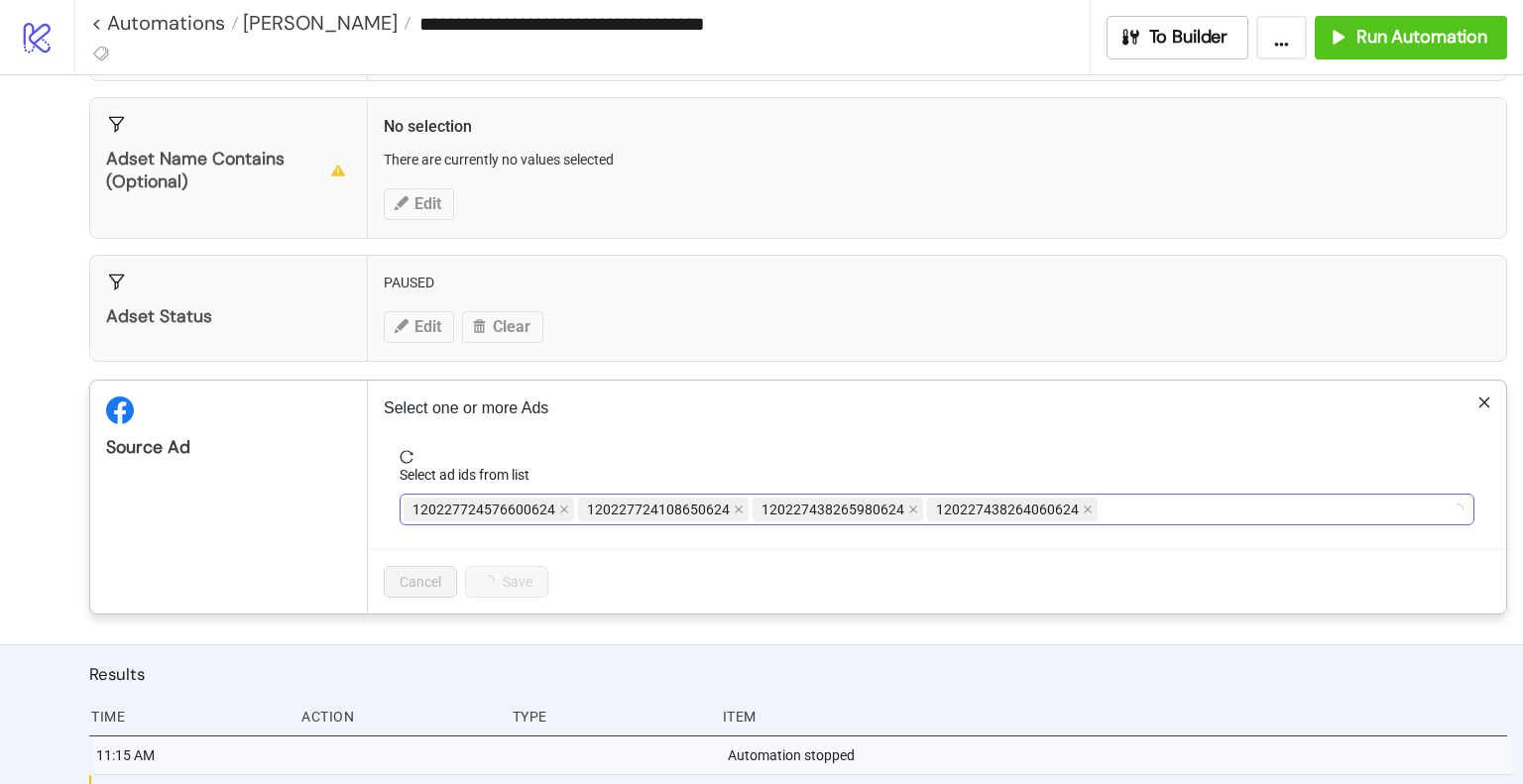 click on "120227724576600624 120227724108650624 120227438265980624 120227438264060624" at bounding box center [926, 509] 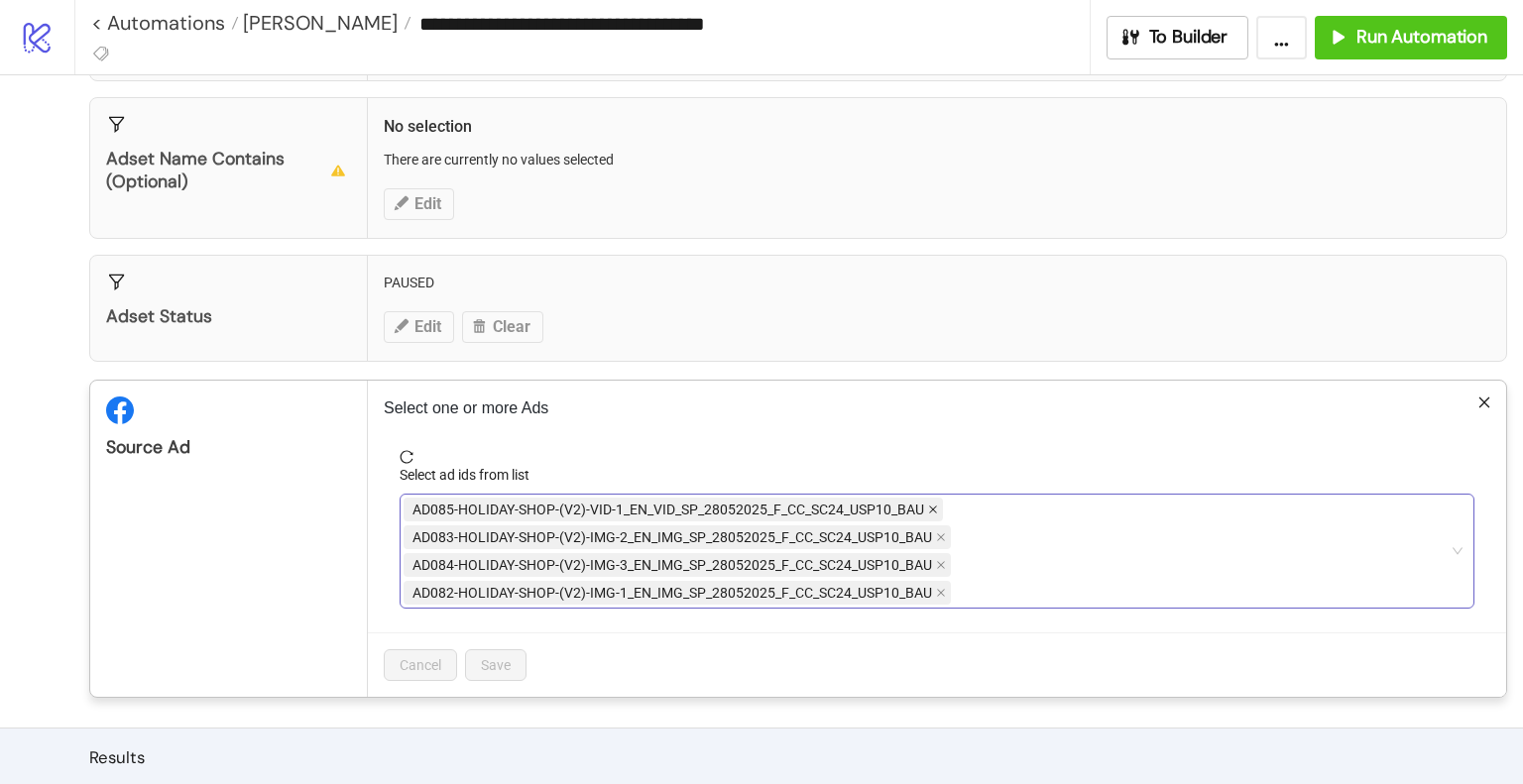 click 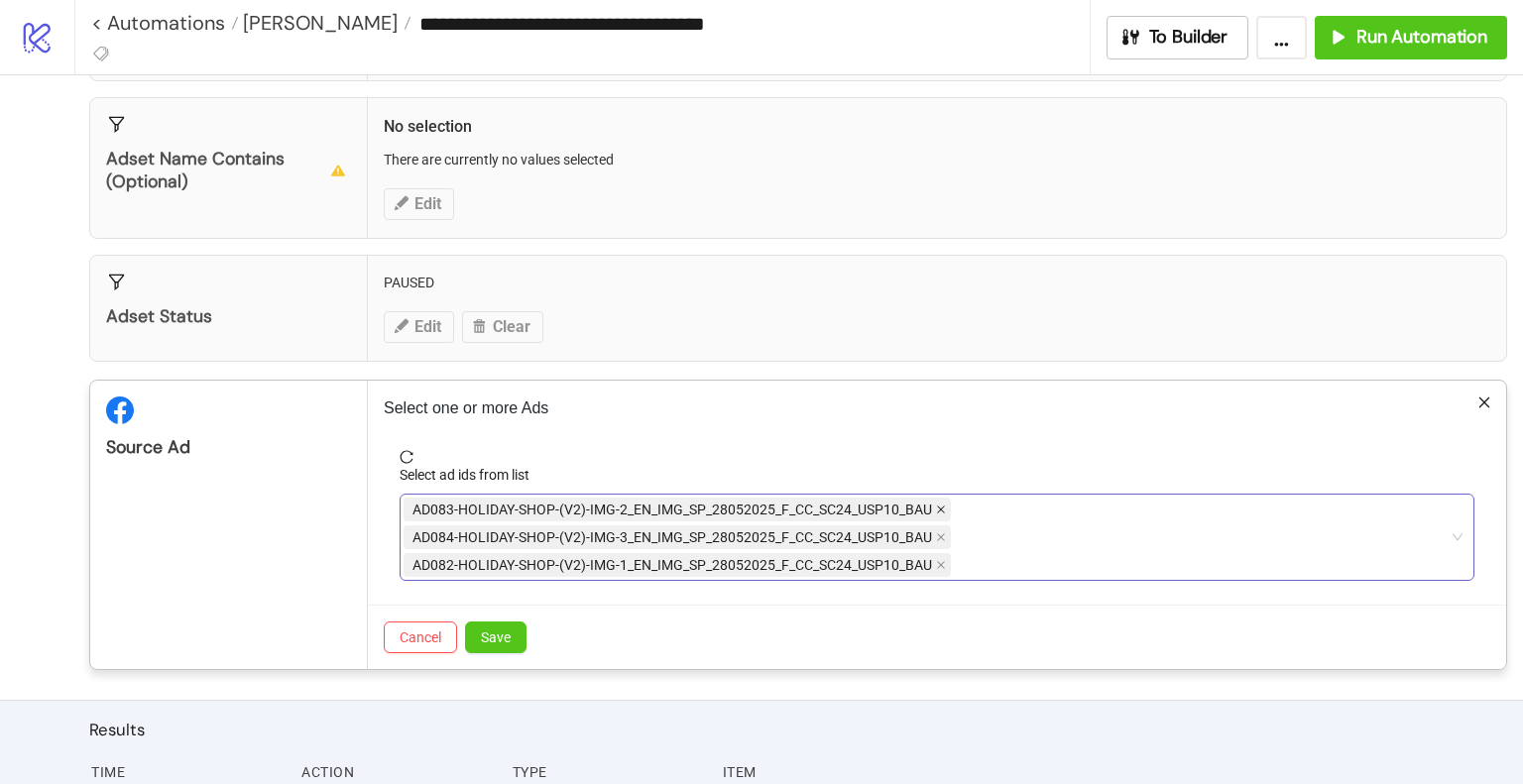 click 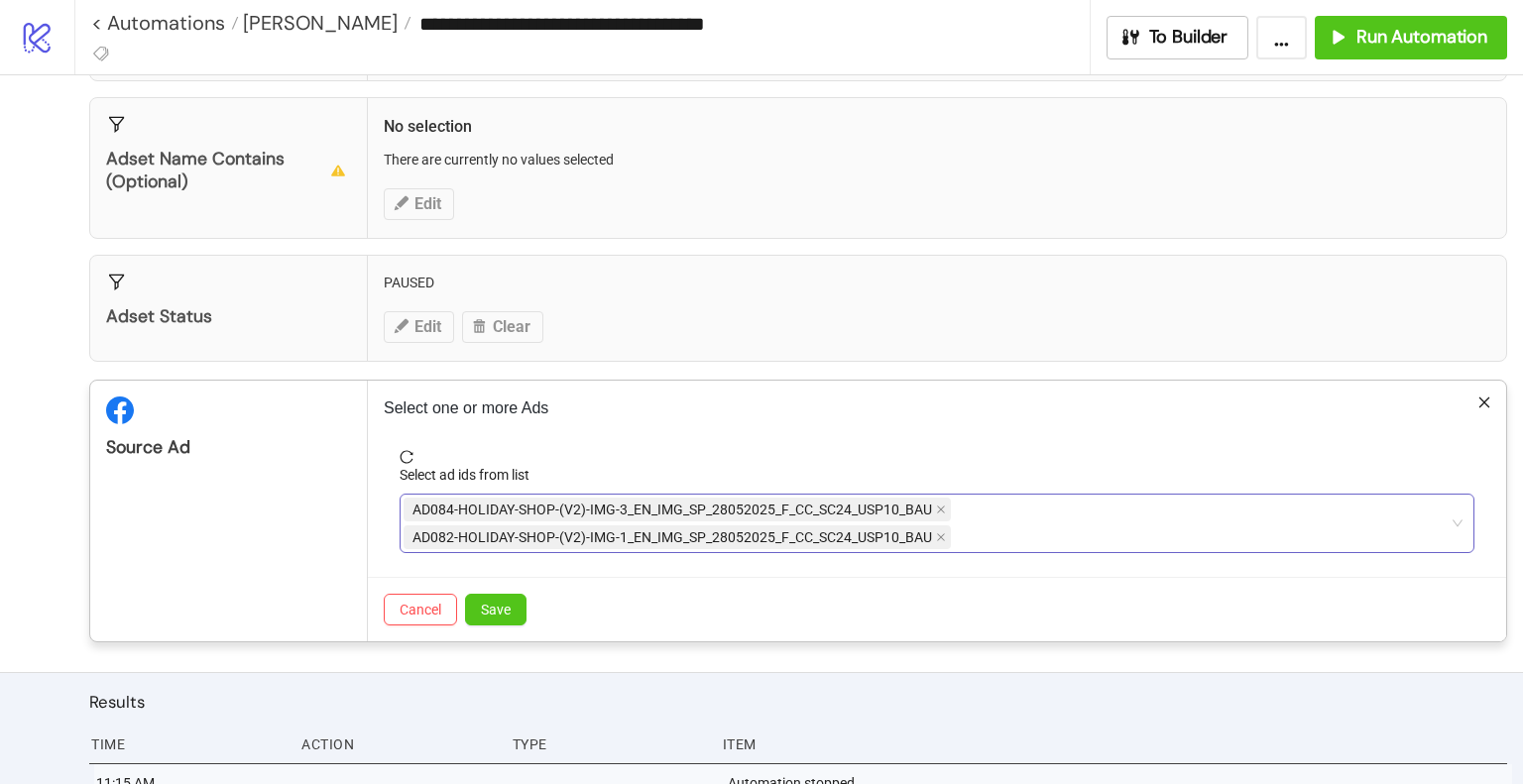 click 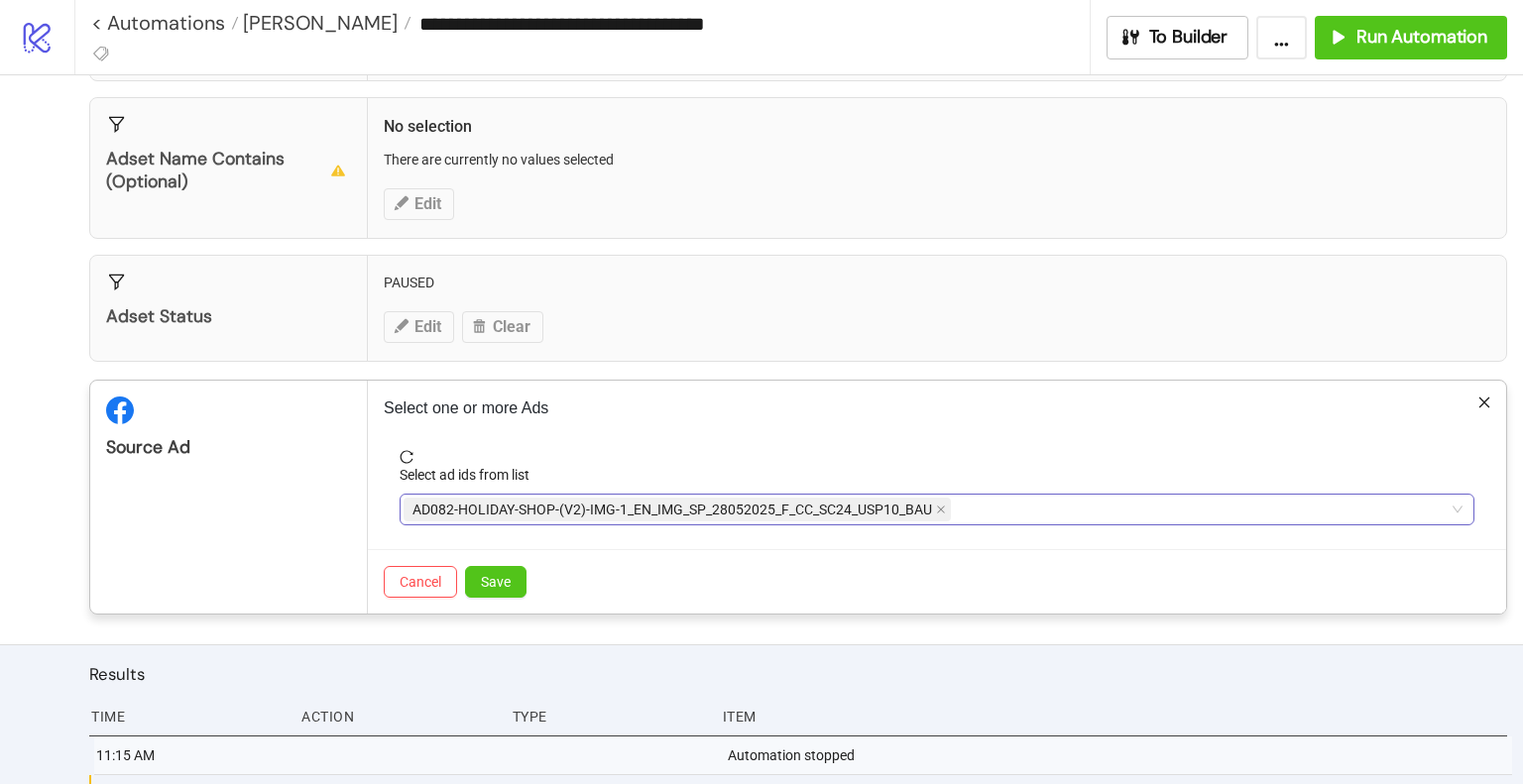 click 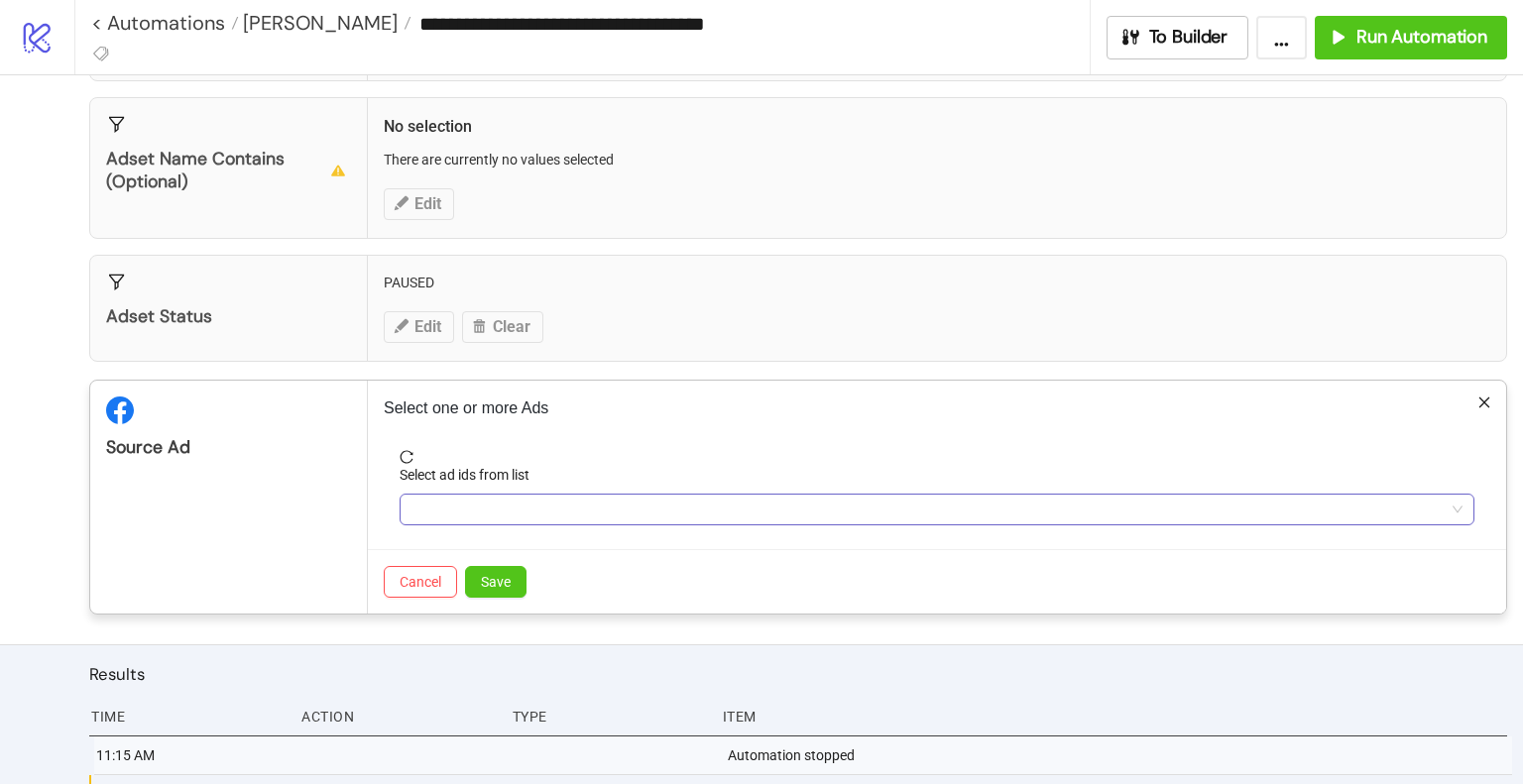 click at bounding box center (926, 509) 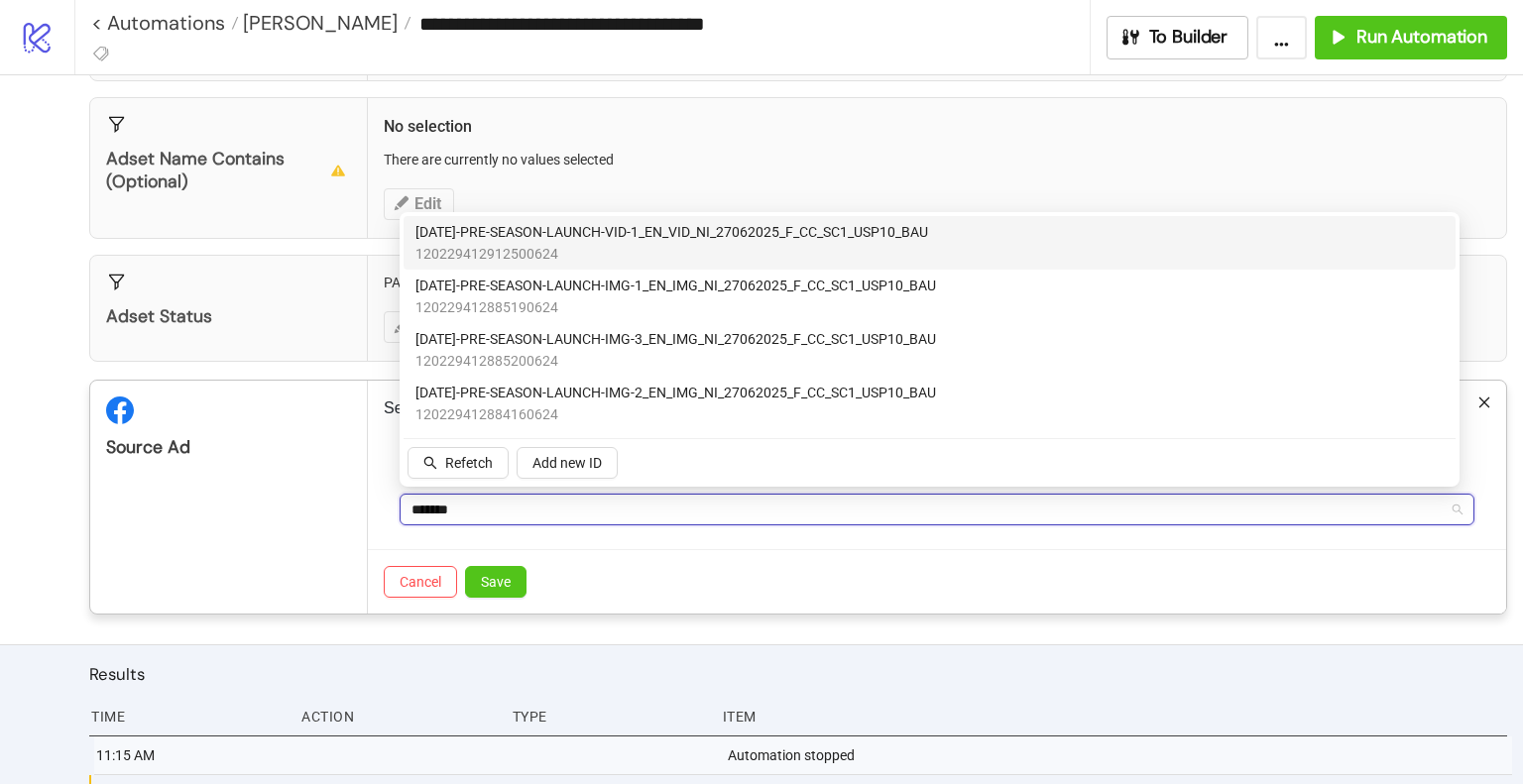 type on "********" 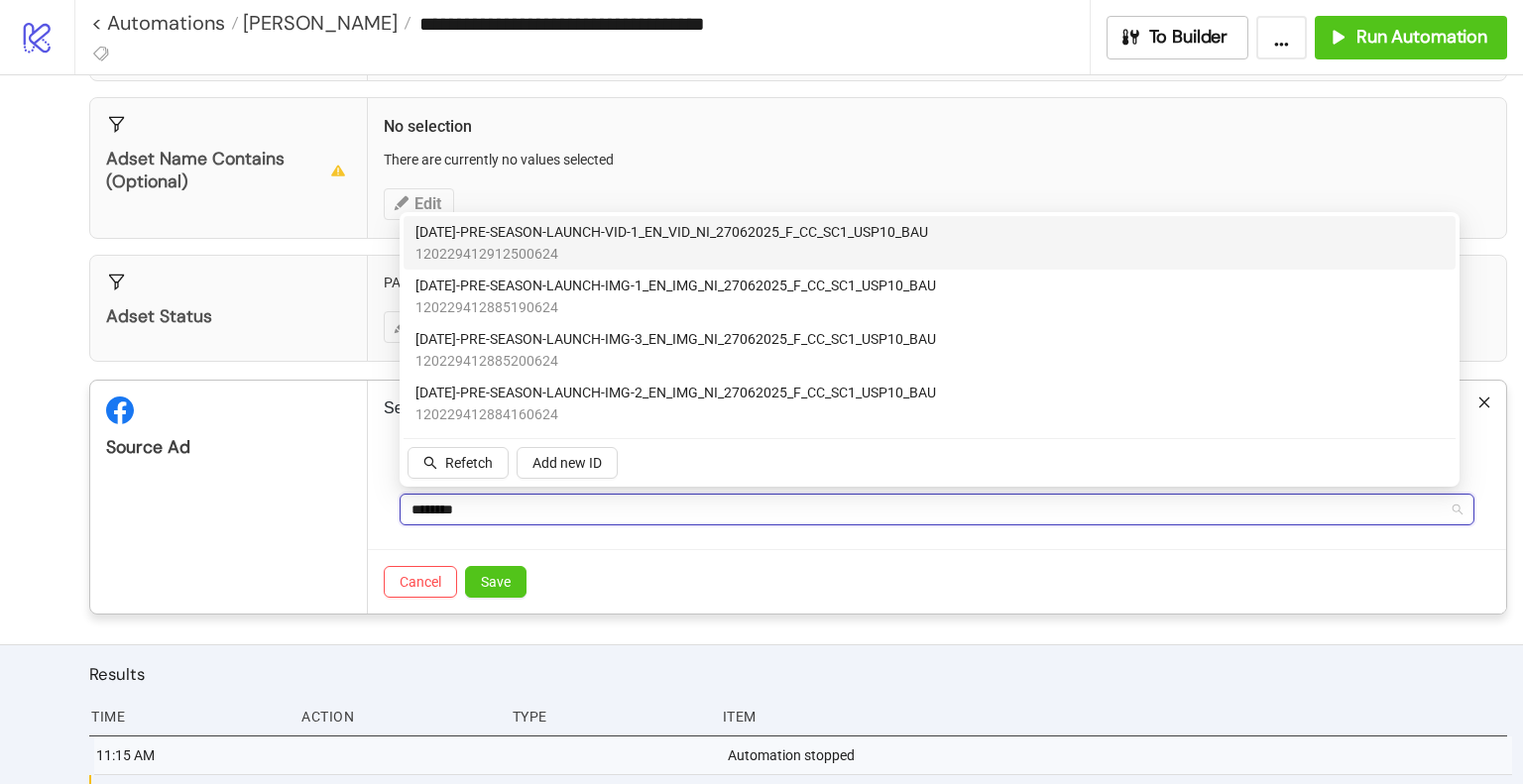 click on "[DATE]-PRE-SEASON-LAUNCH-VID-1_EN_VID_NI_27062025_F_CC_SC1_USP10_BAU" at bounding box center [671, 232] 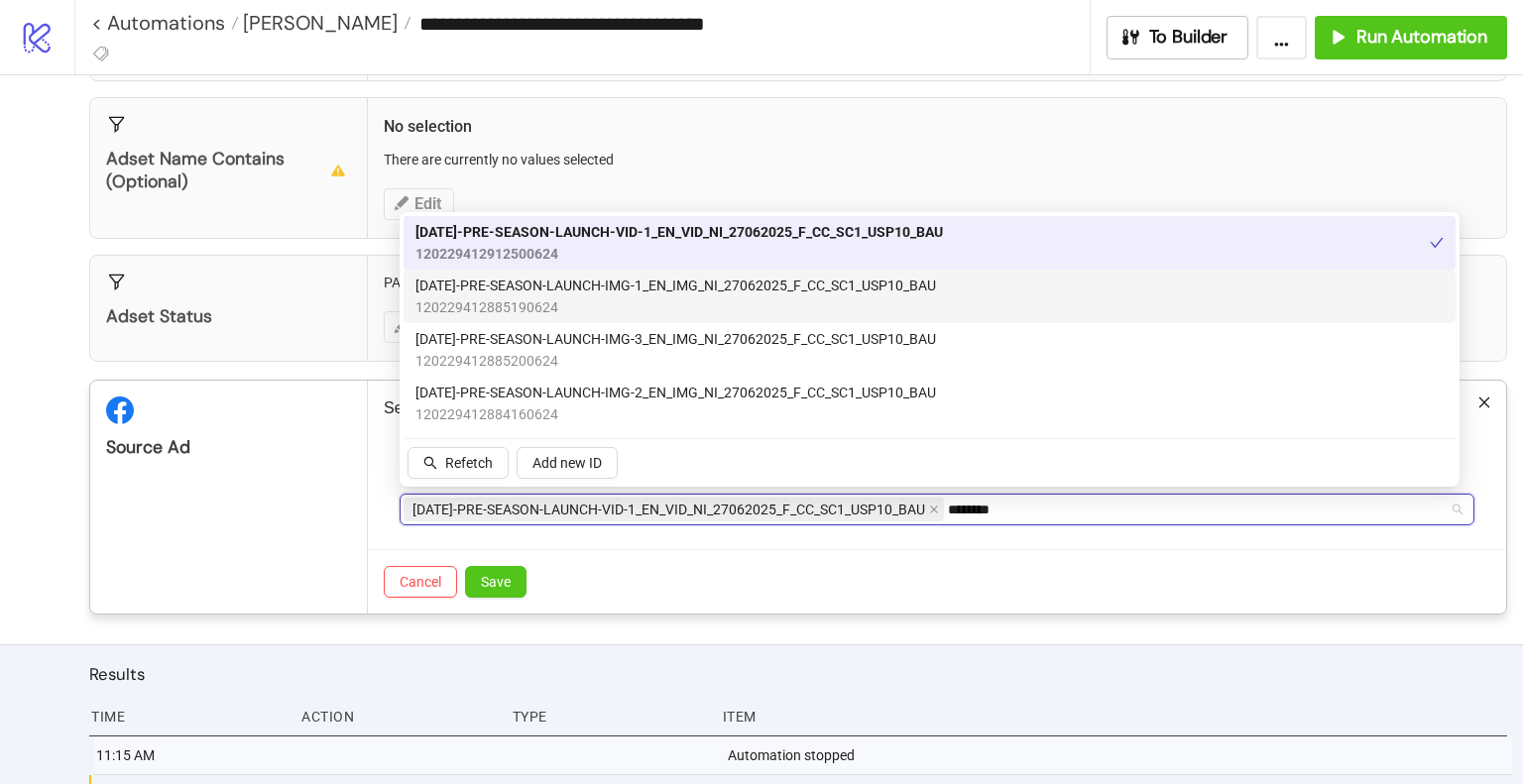 click on "[DATE]-PRE-SEASON-LAUNCH-IMG-1_EN_IMG_NI_27062025_F_CC_SC1_USP10_BAU" at bounding box center [675, 285] 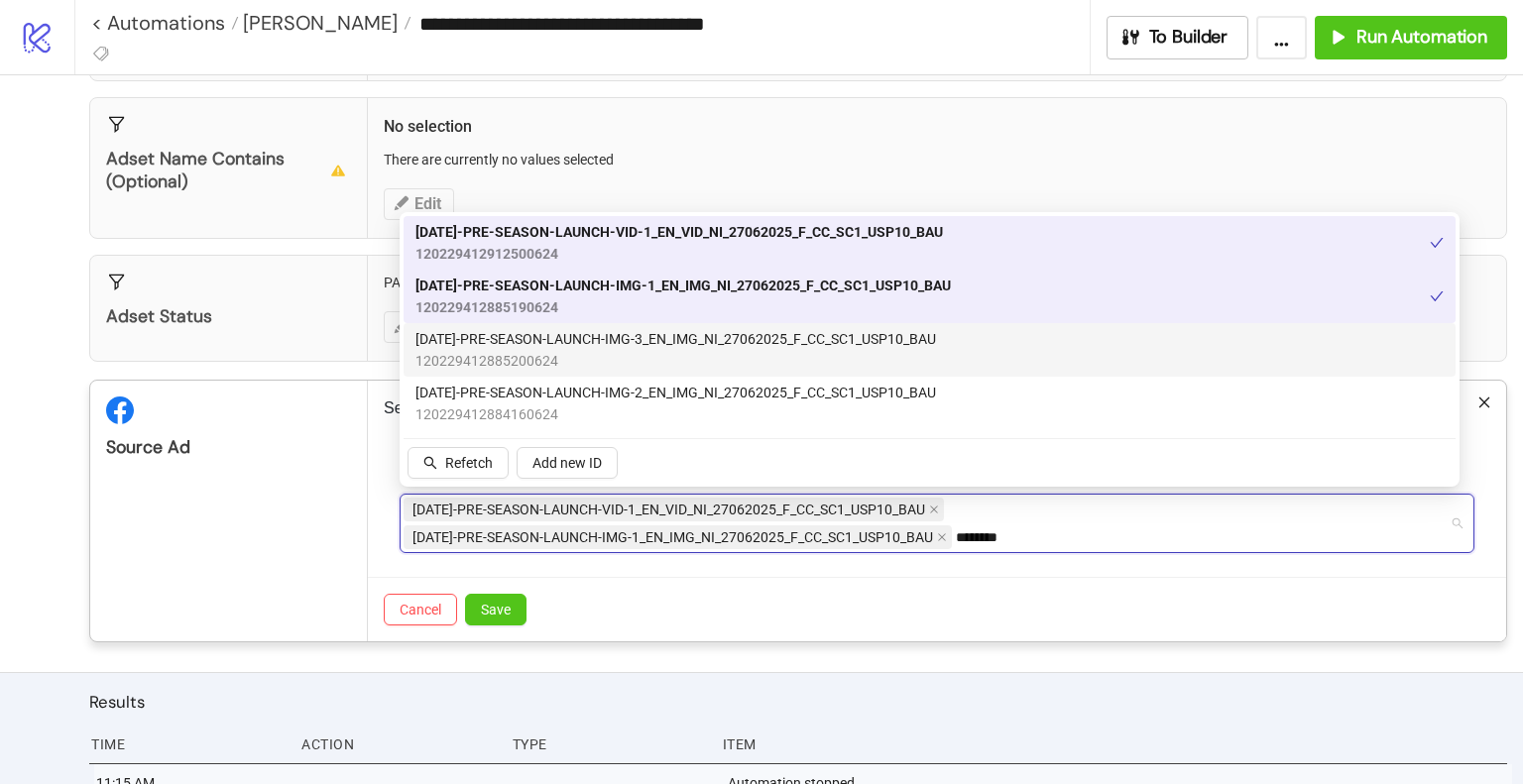 click on "[DATE]-PRE-SEASON-LAUNCH-IMG-3_EN_IMG_NI_27062025_F_CC_SC1_USP10_BAU" at bounding box center [675, 339] 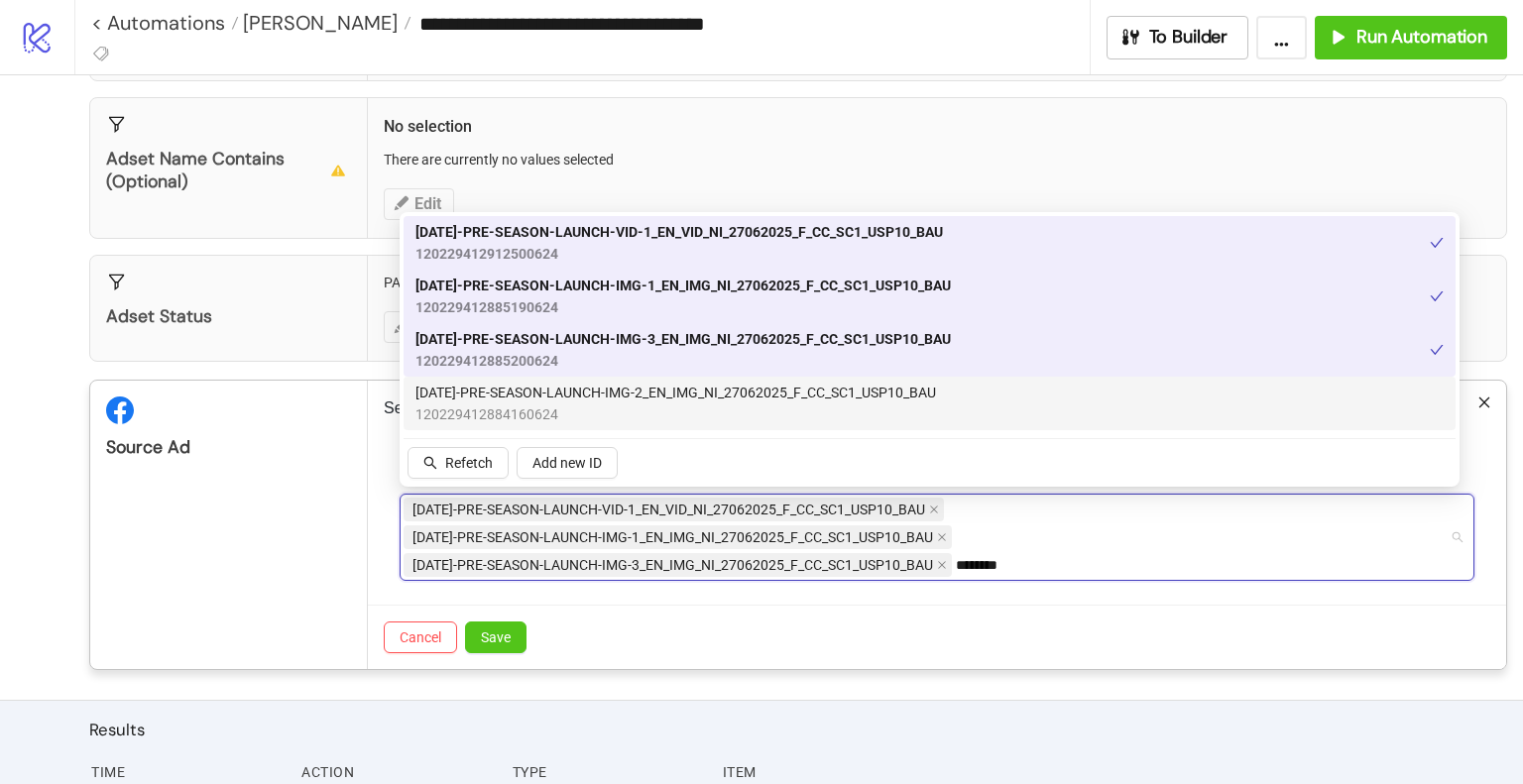 click on "120229412884160624" at bounding box center [675, 414] 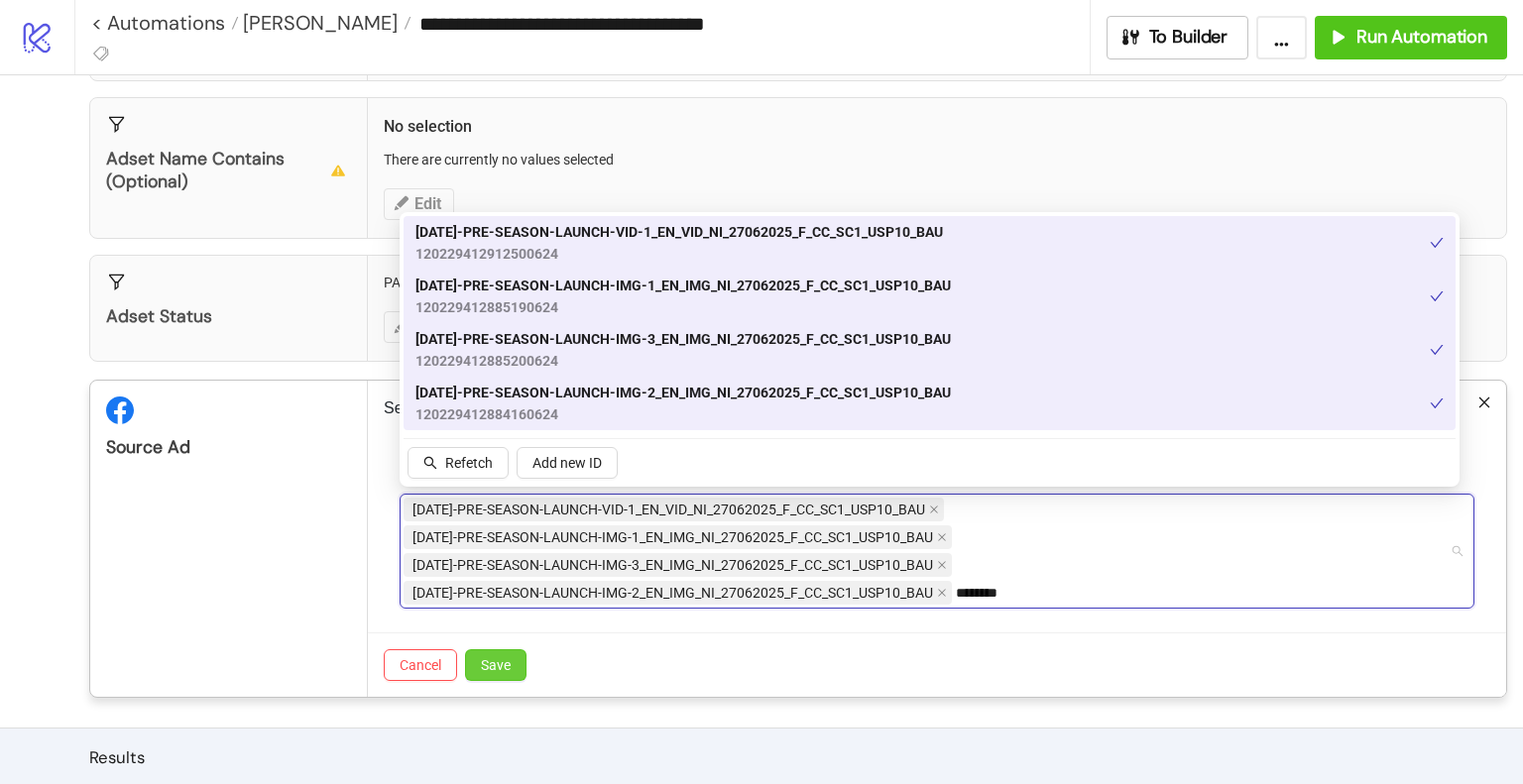 type 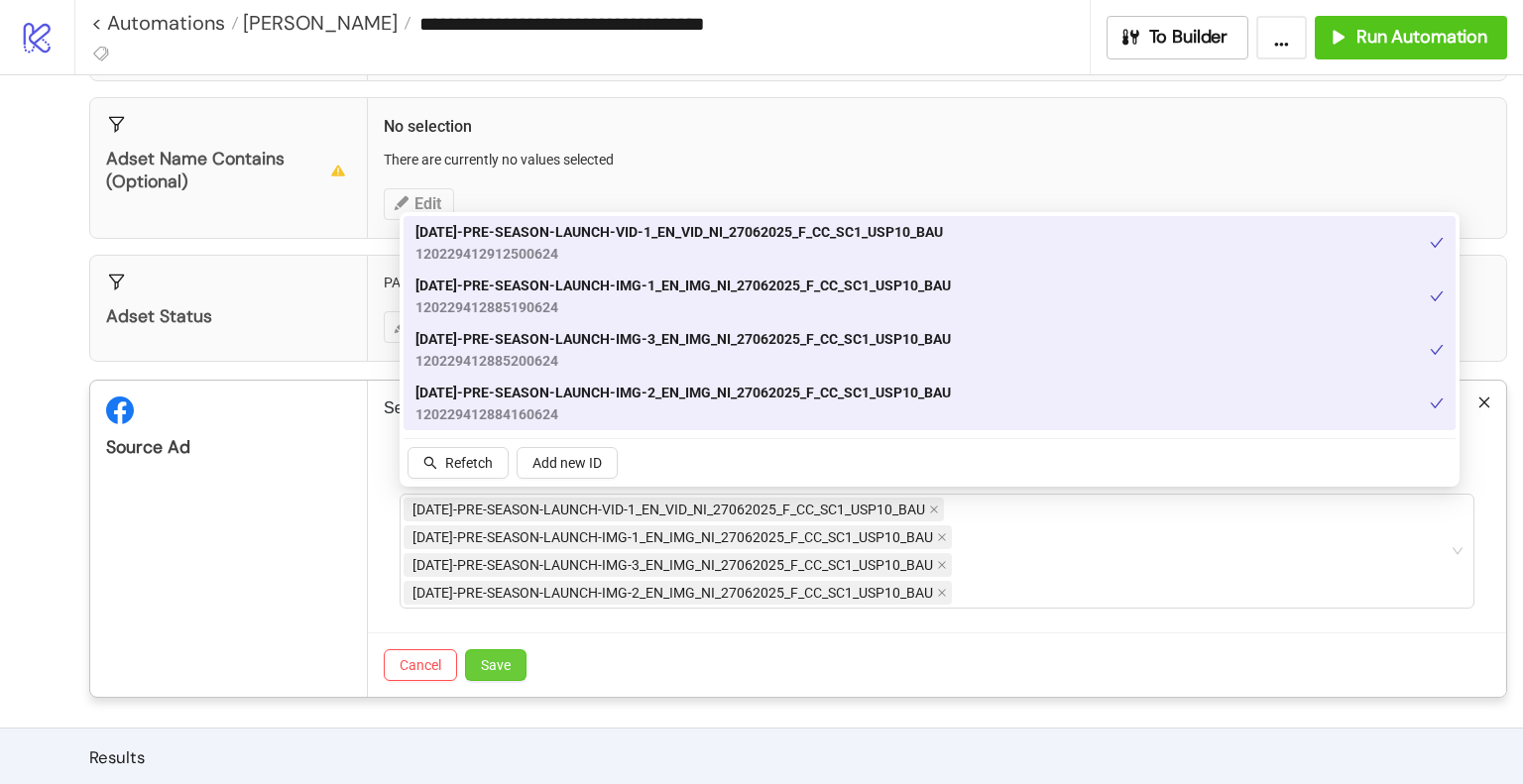 click on "Save" at bounding box center (496, 665) 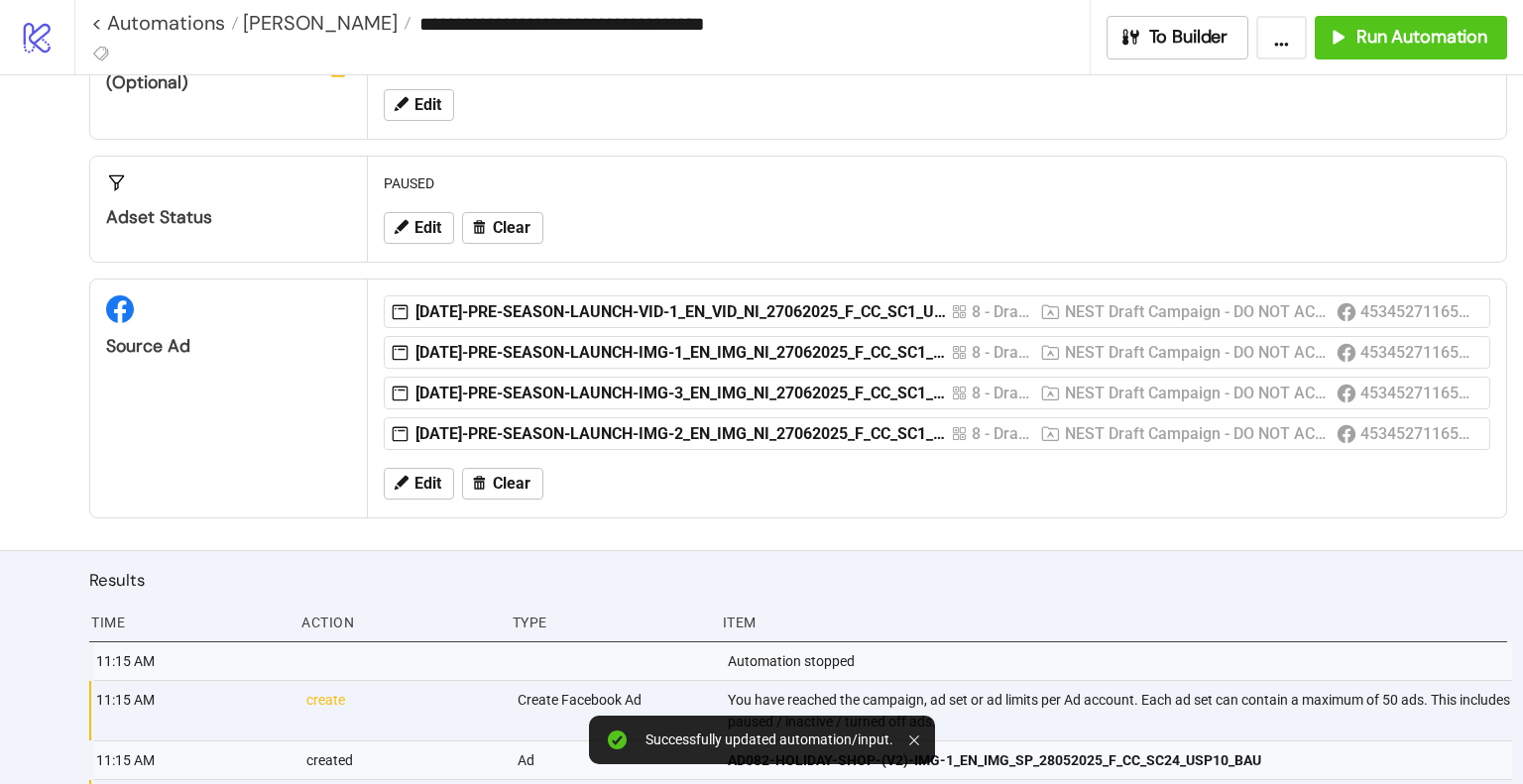 scroll, scrollTop: 198, scrollLeft: 0, axis: vertical 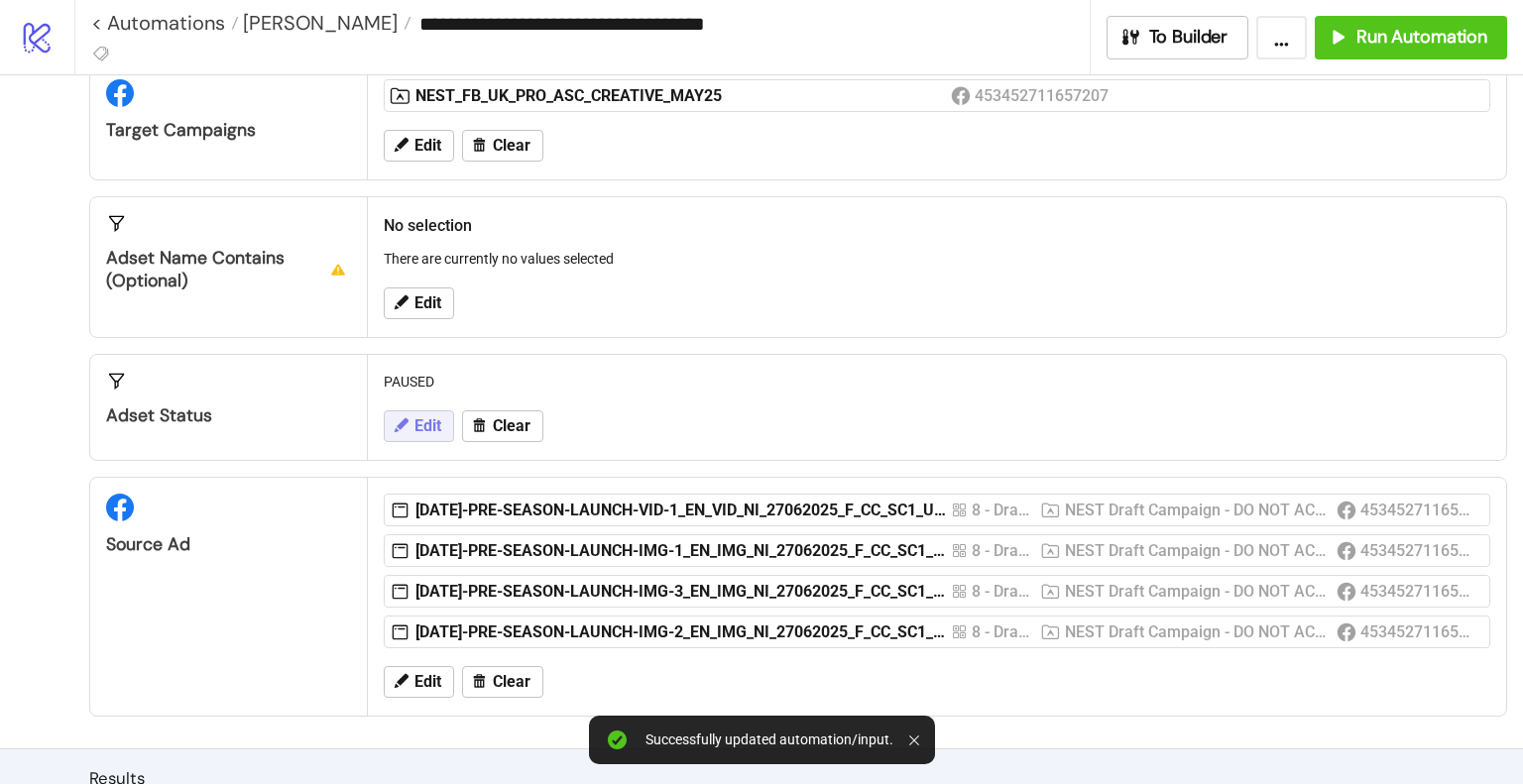 click on "Edit" at bounding box center (427, 426) 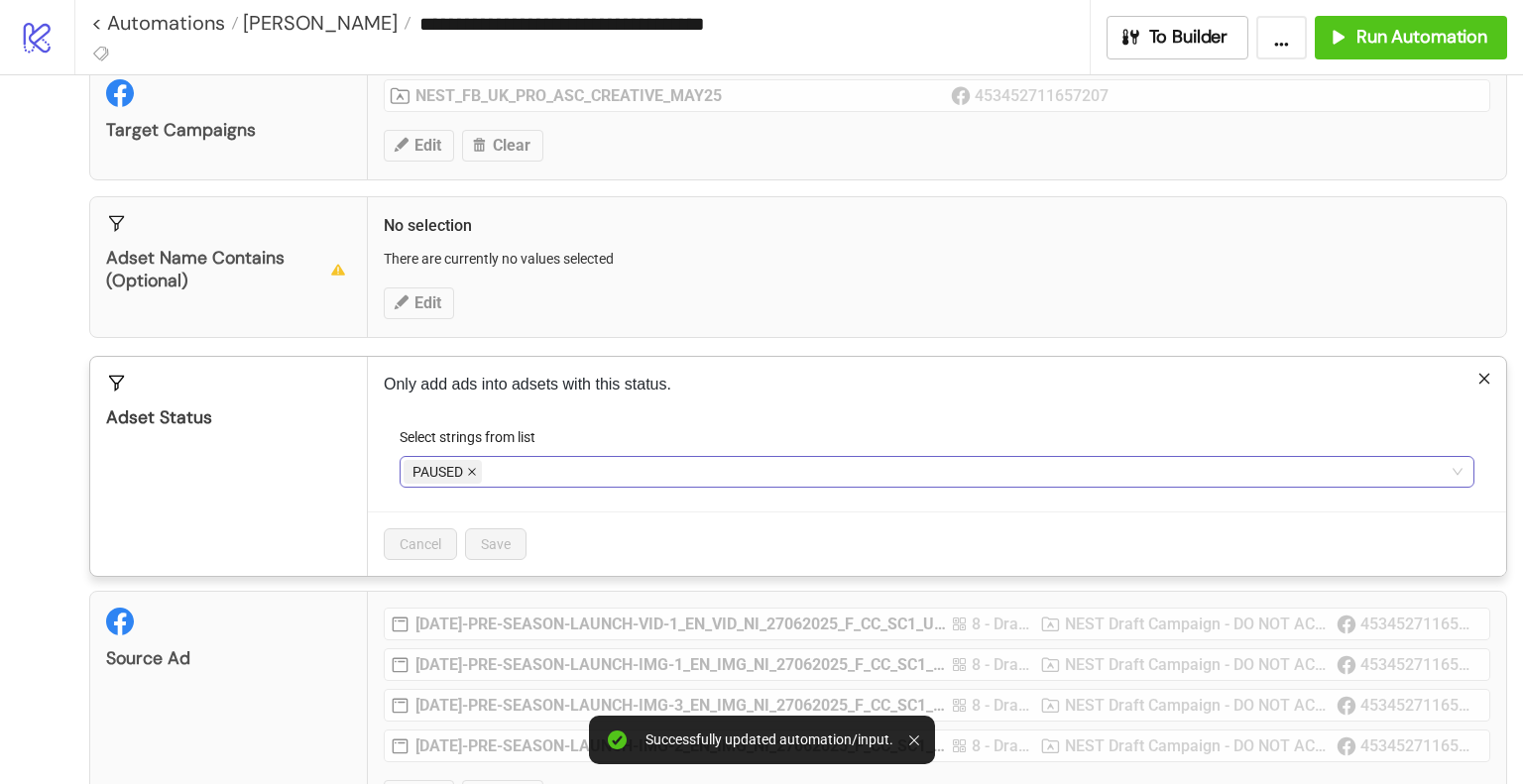 click 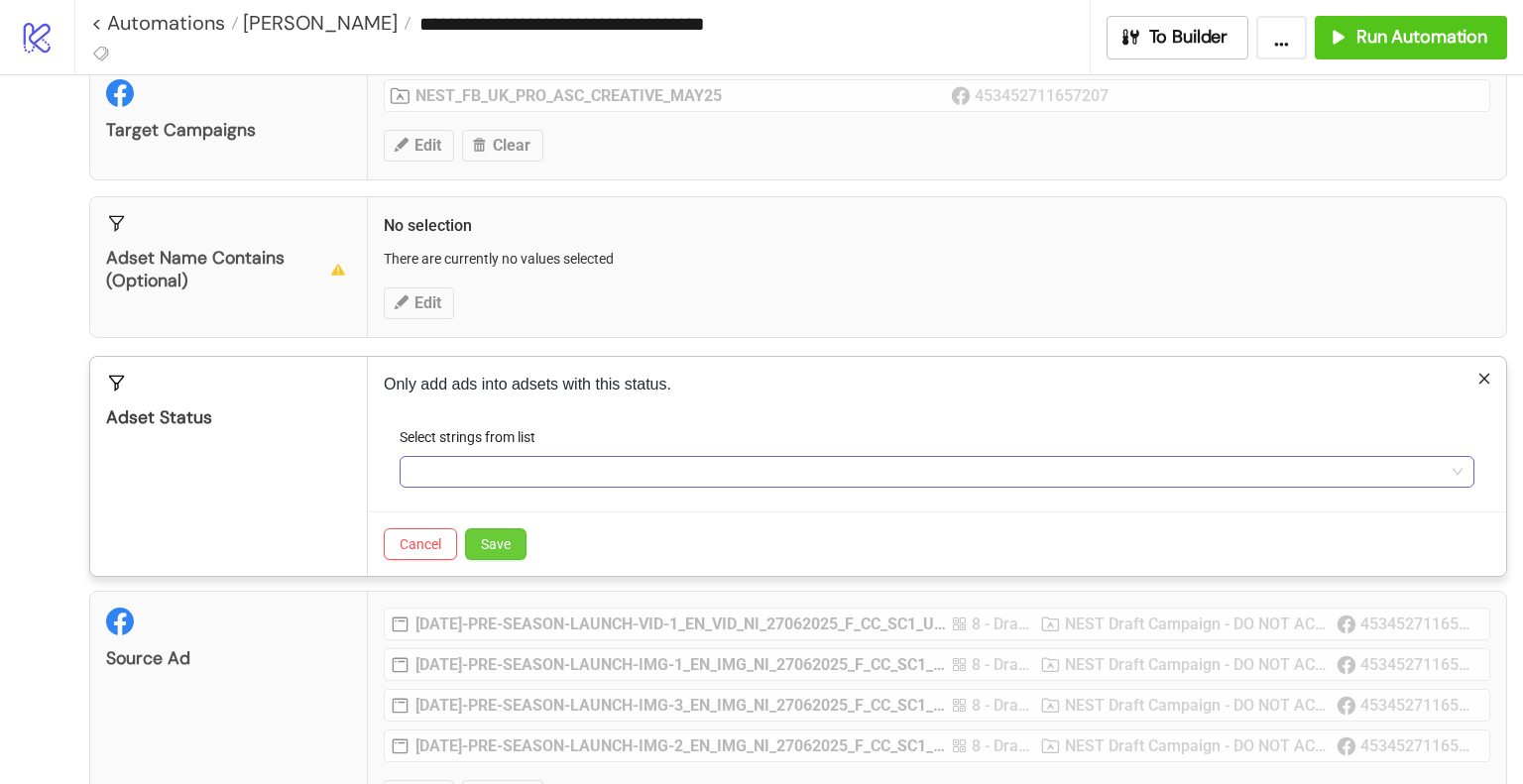 click on "Save" at bounding box center (496, 544) 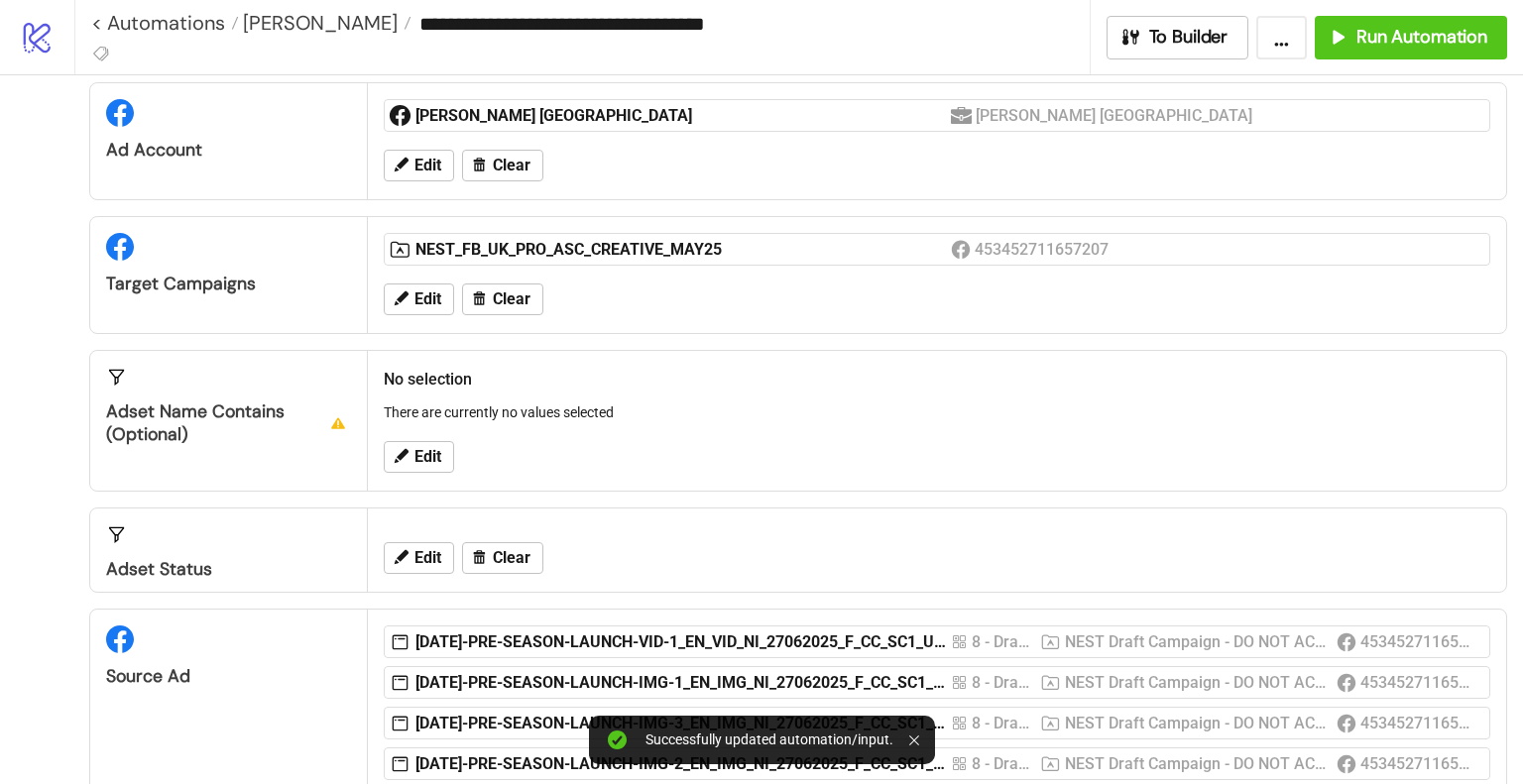 scroll, scrollTop: 198, scrollLeft: 0, axis: vertical 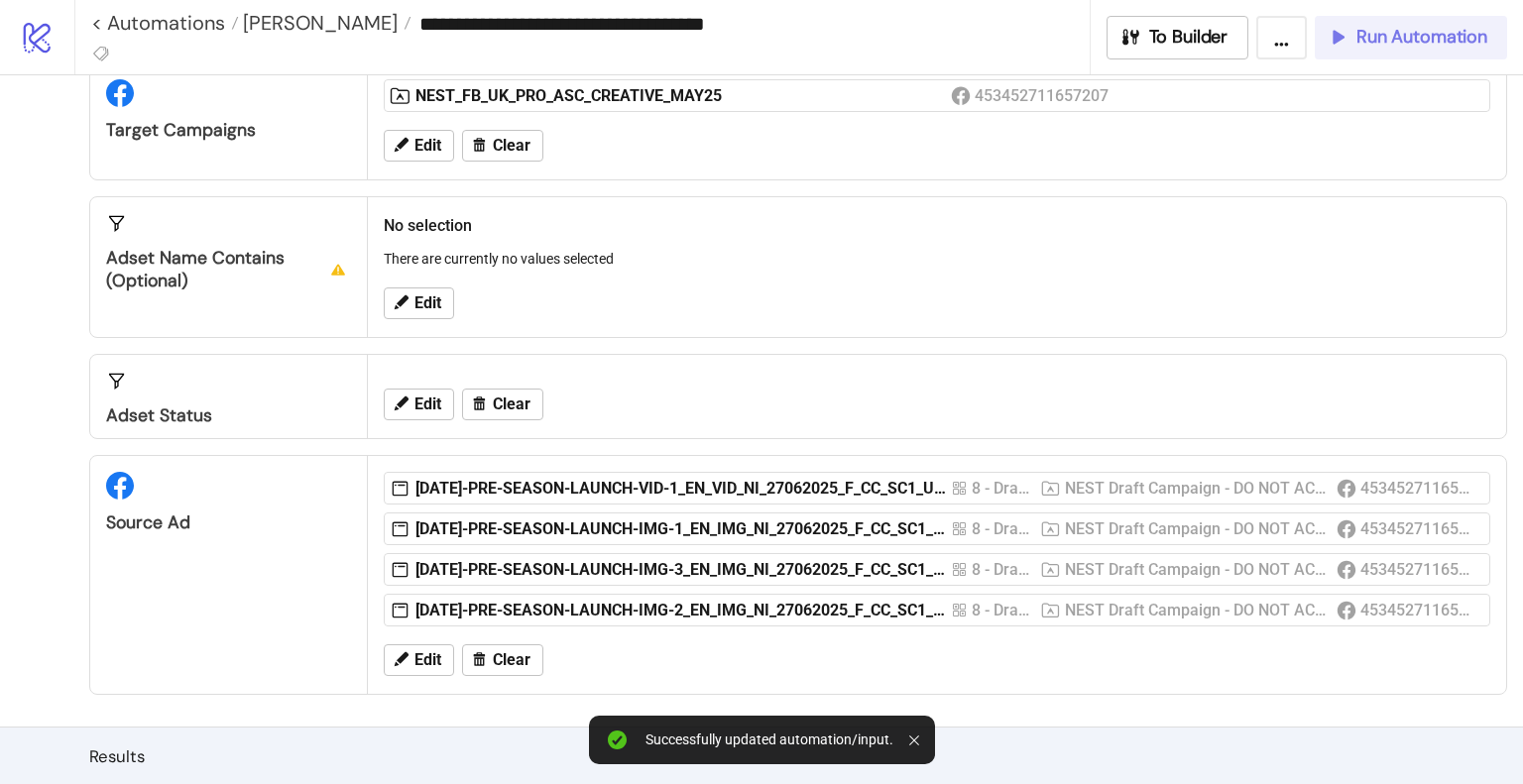 click on "Run Automation" at bounding box center (1411, 38) 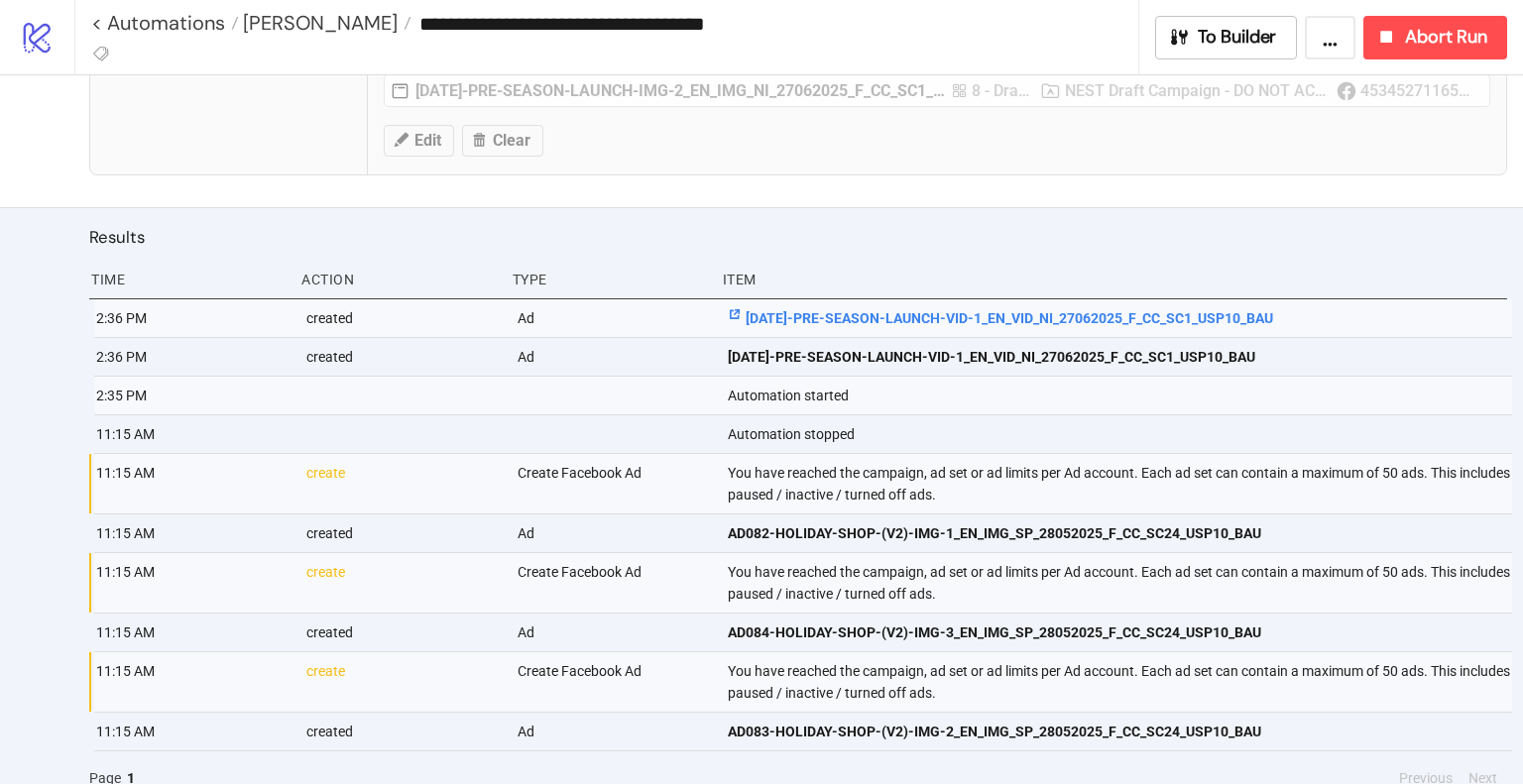 scroll, scrollTop: 730, scrollLeft: 0, axis: vertical 